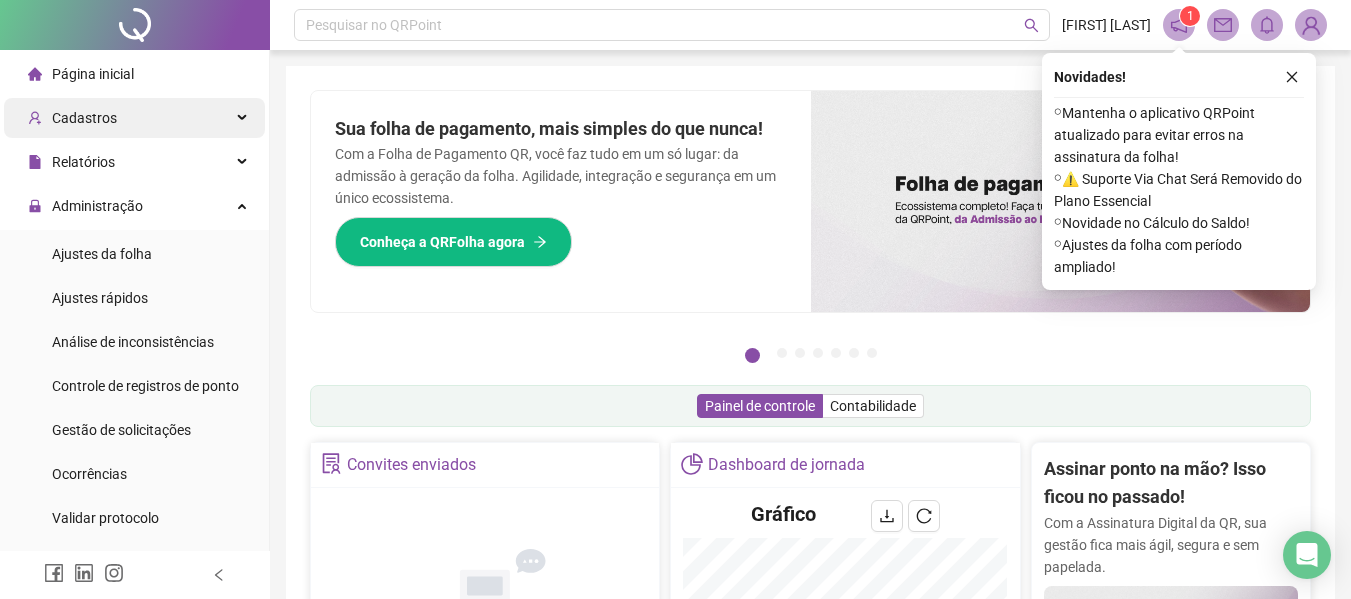 scroll, scrollTop: 0, scrollLeft: 0, axis: both 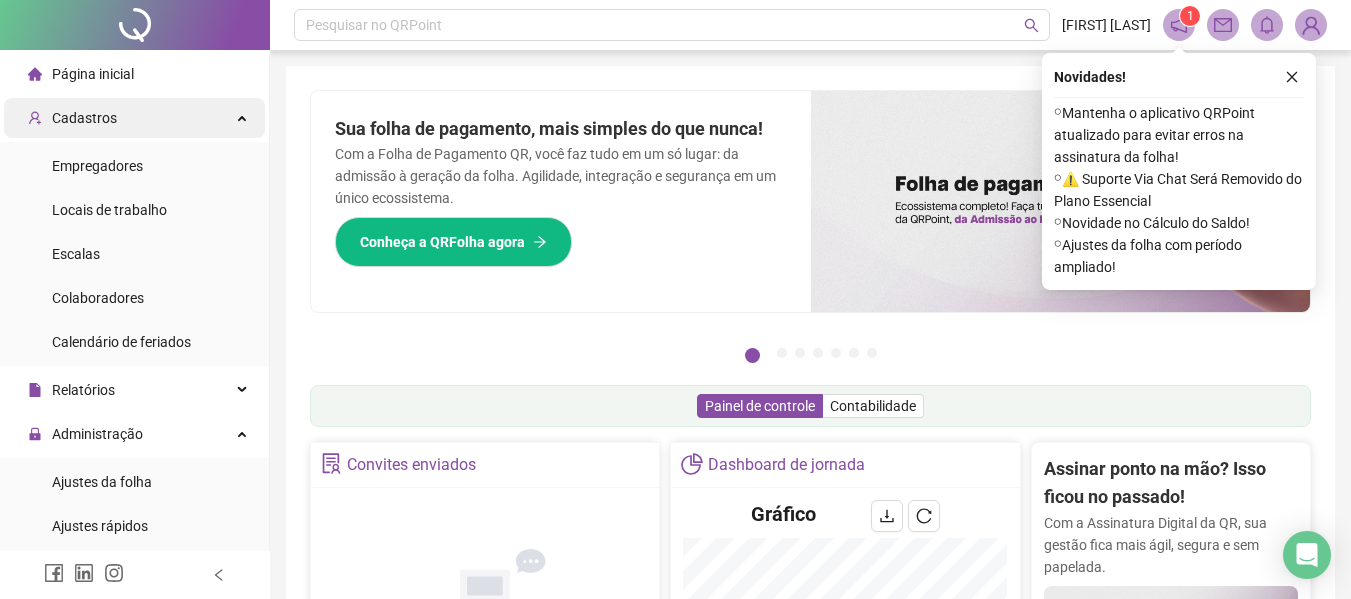 click on "Cadastros" at bounding box center (134, 118) 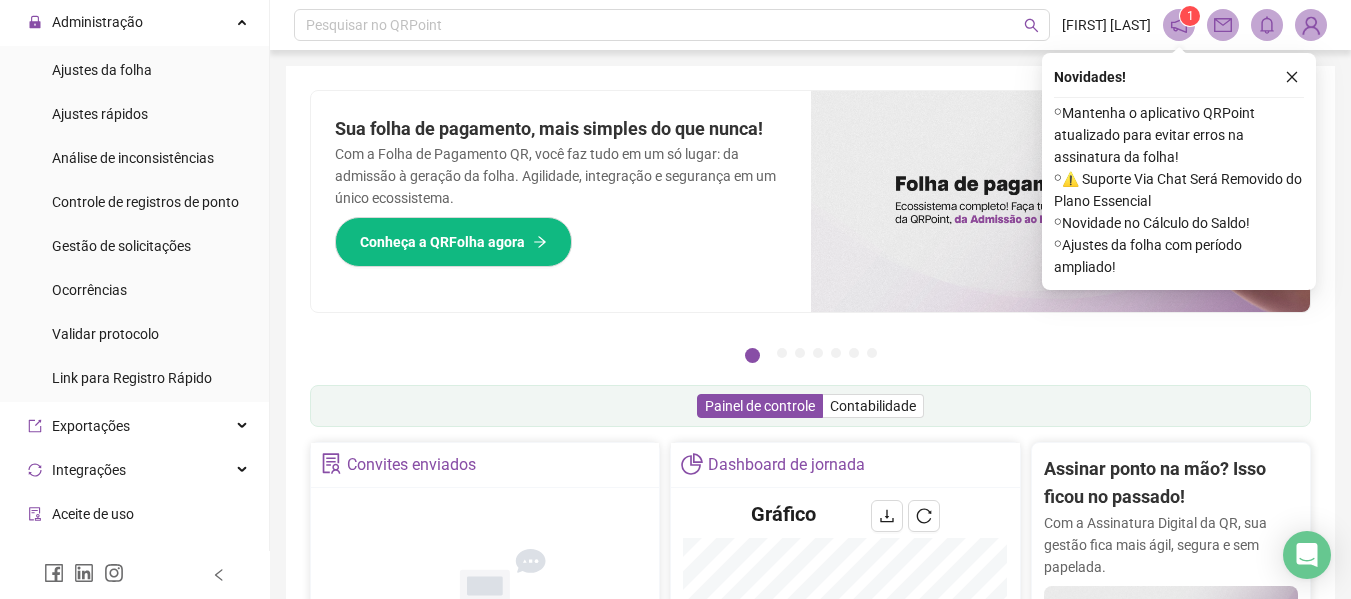 scroll, scrollTop: 299, scrollLeft: 0, axis: vertical 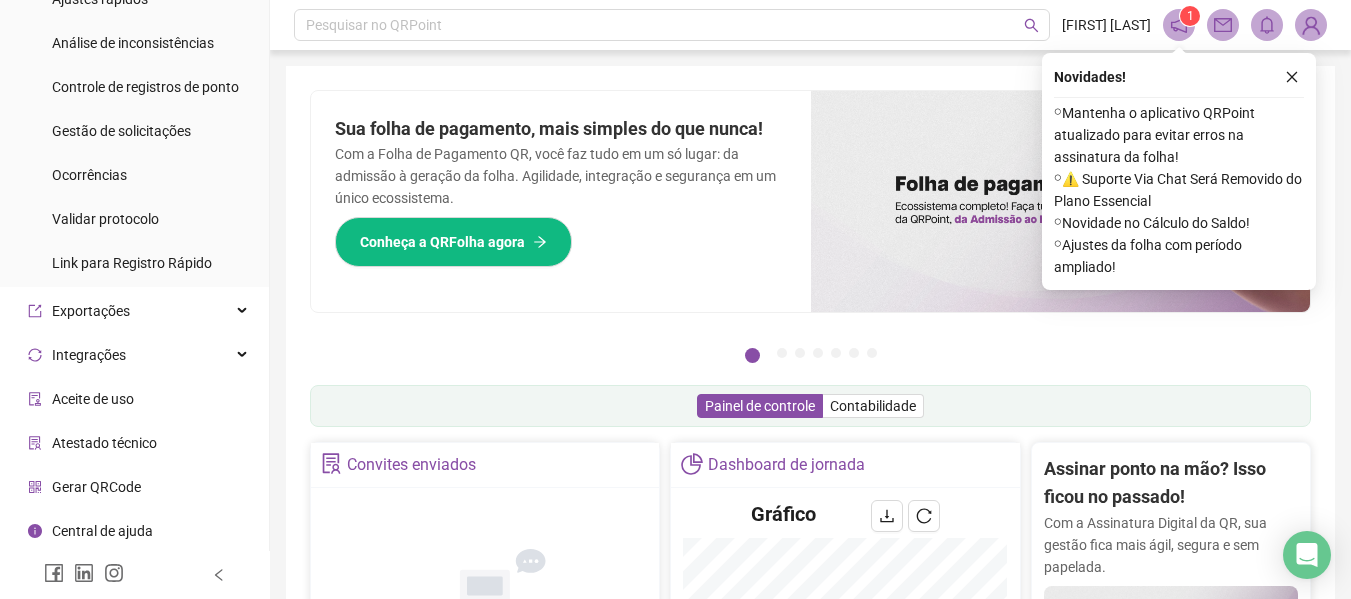click on "Gerar QRCode" at bounding box center (134, 487) 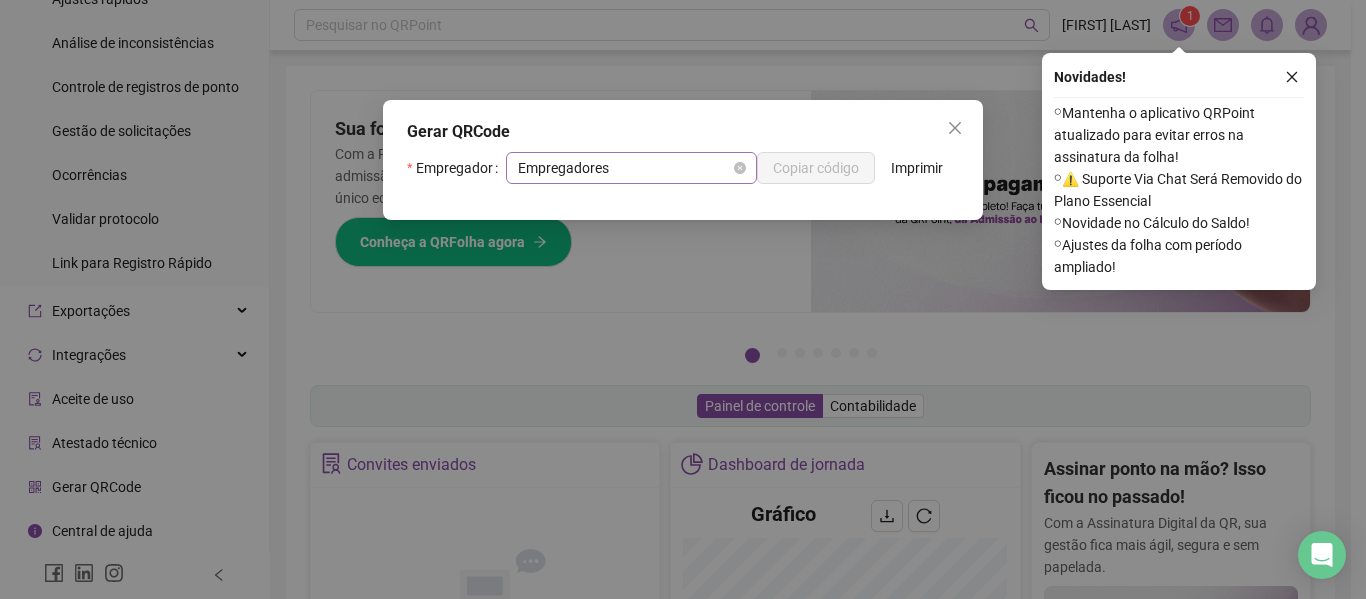 click on "Empregadores" at bounding box center (631, 168) 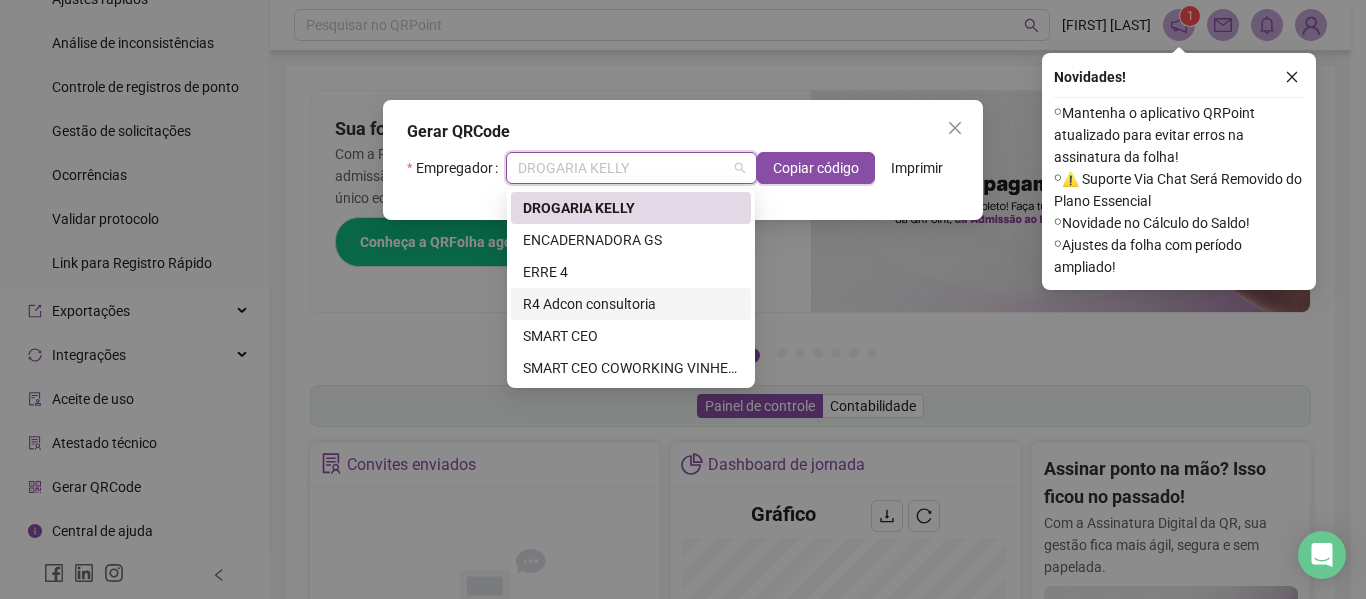 click on "R4 Adcon consultoria" at bounding box center (631, 304) 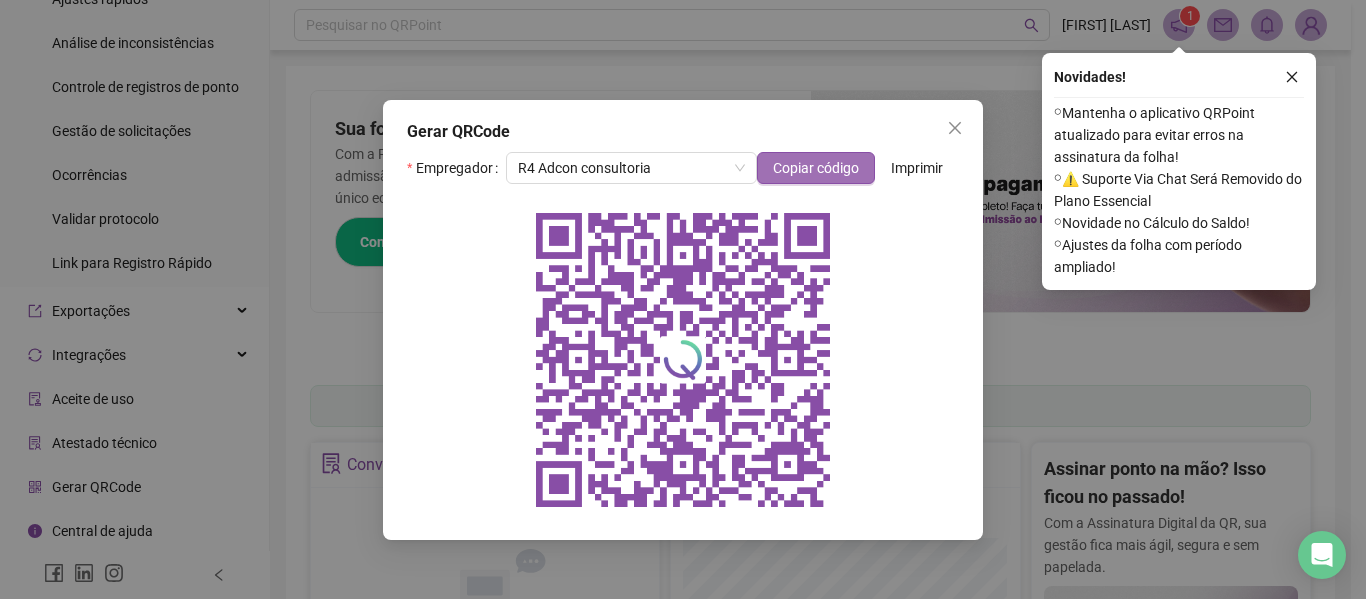 click on "Copiar código" at bounding box center [816, 168] 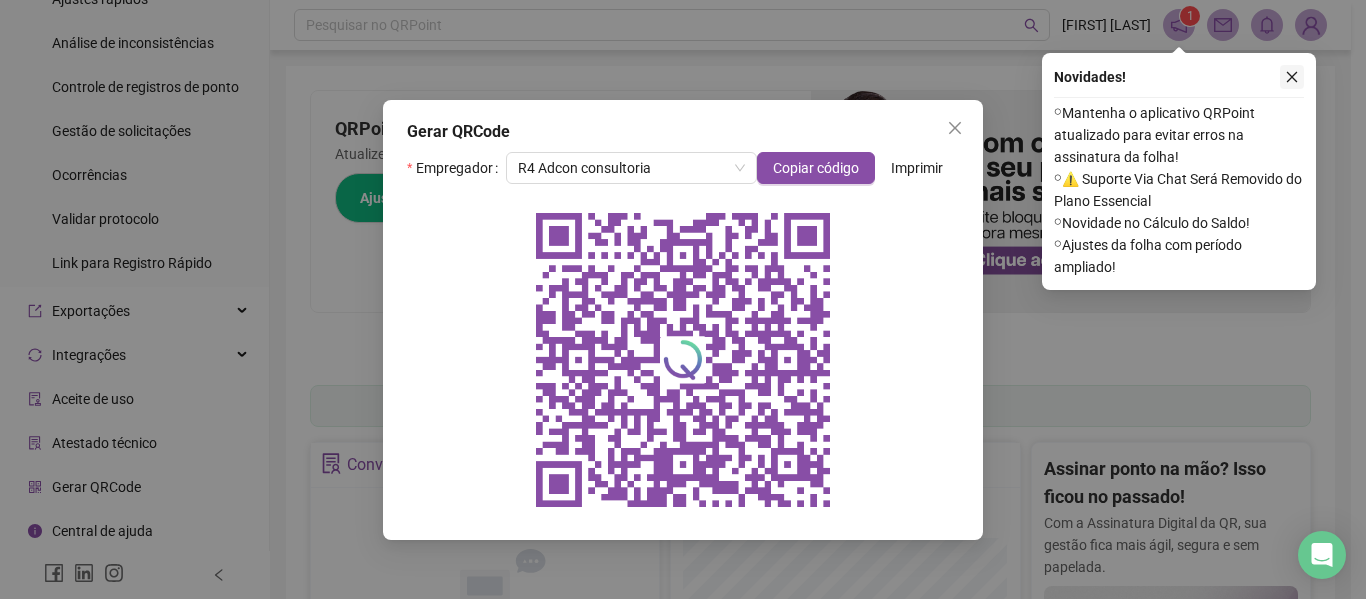 click 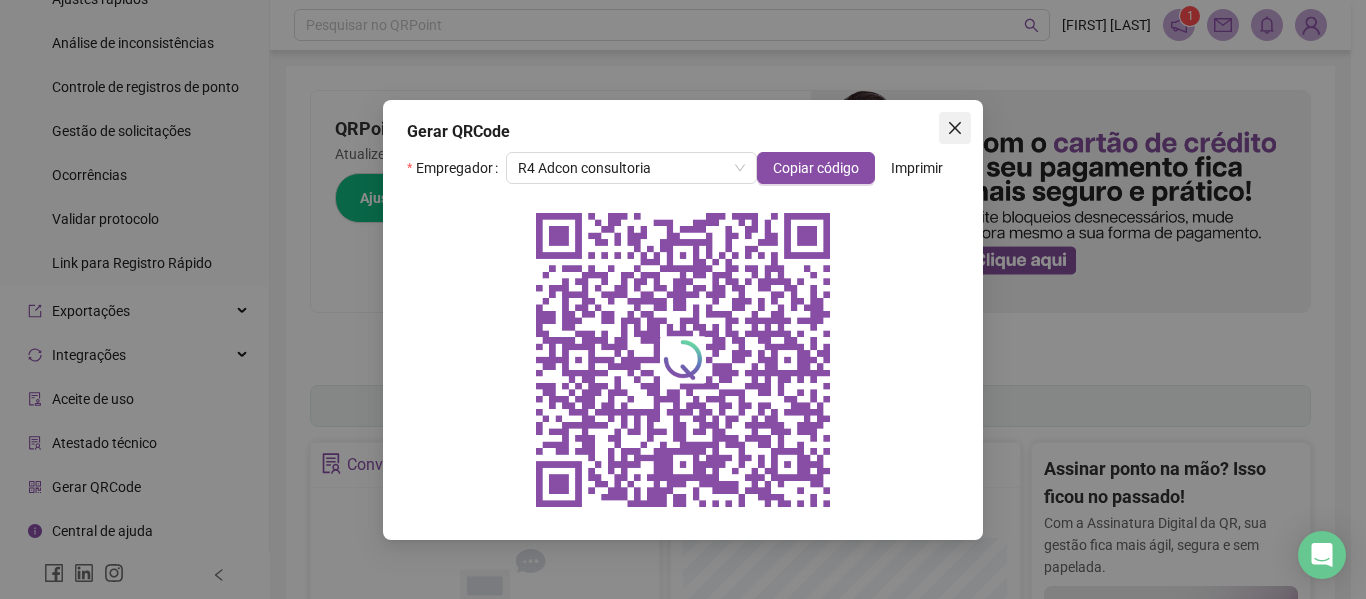 click 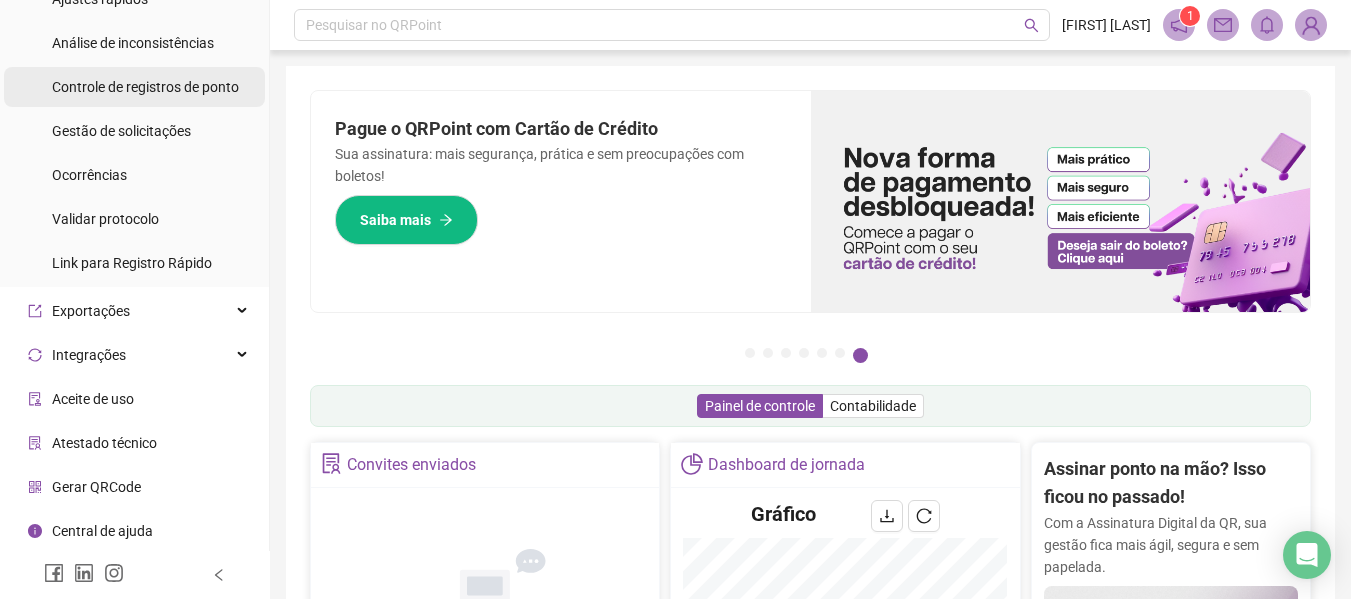 scroll, scrollTop: 0, scrollLeft: 0, axis: both 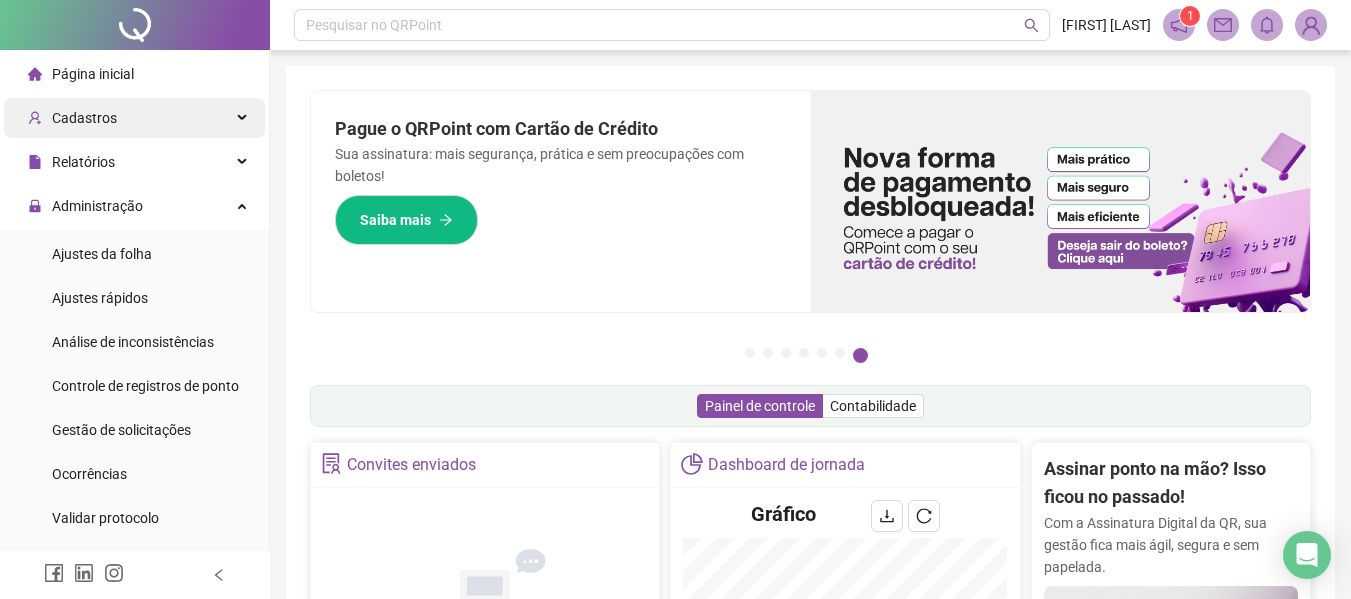 click on "Cadastros" at bounding box center [134, 118] 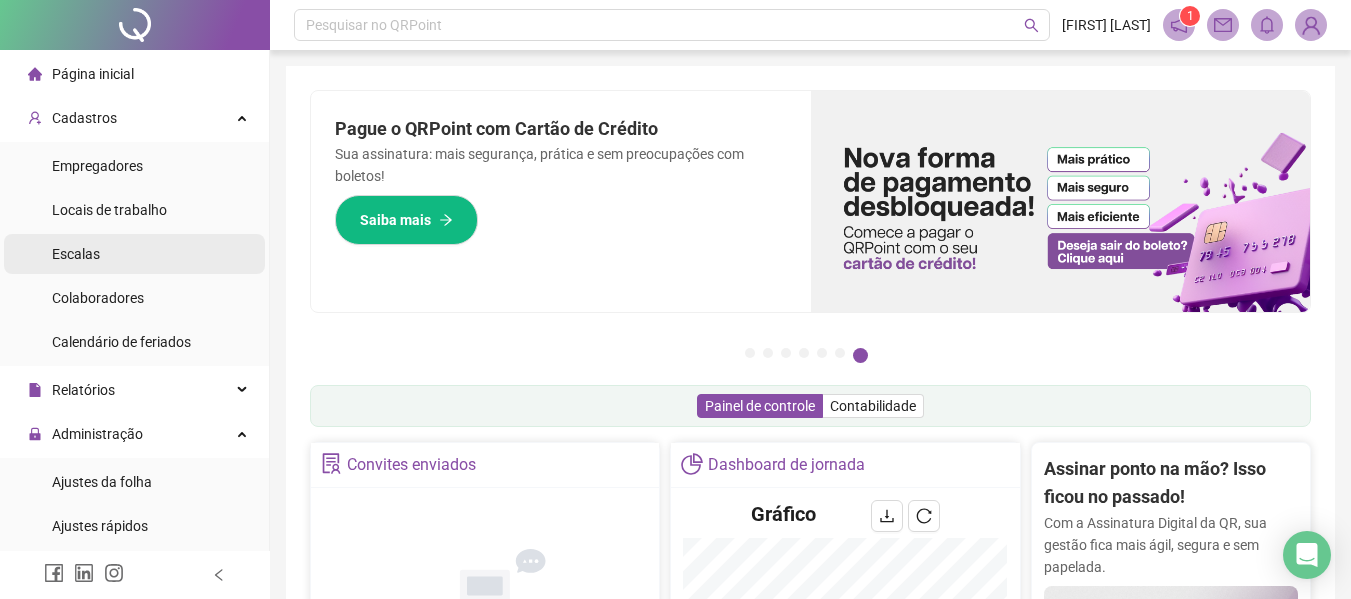 click on "Escalas" at bounding box center [134, 254] 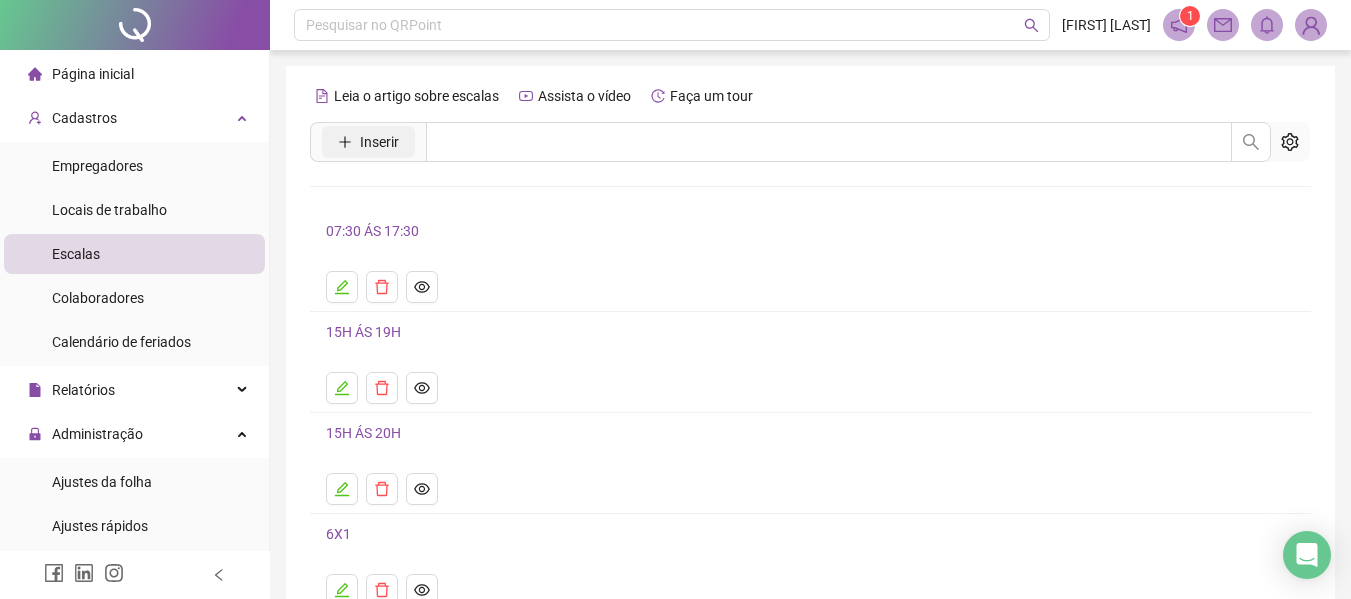 click on "Inserir" at bounding box center [379, 142] 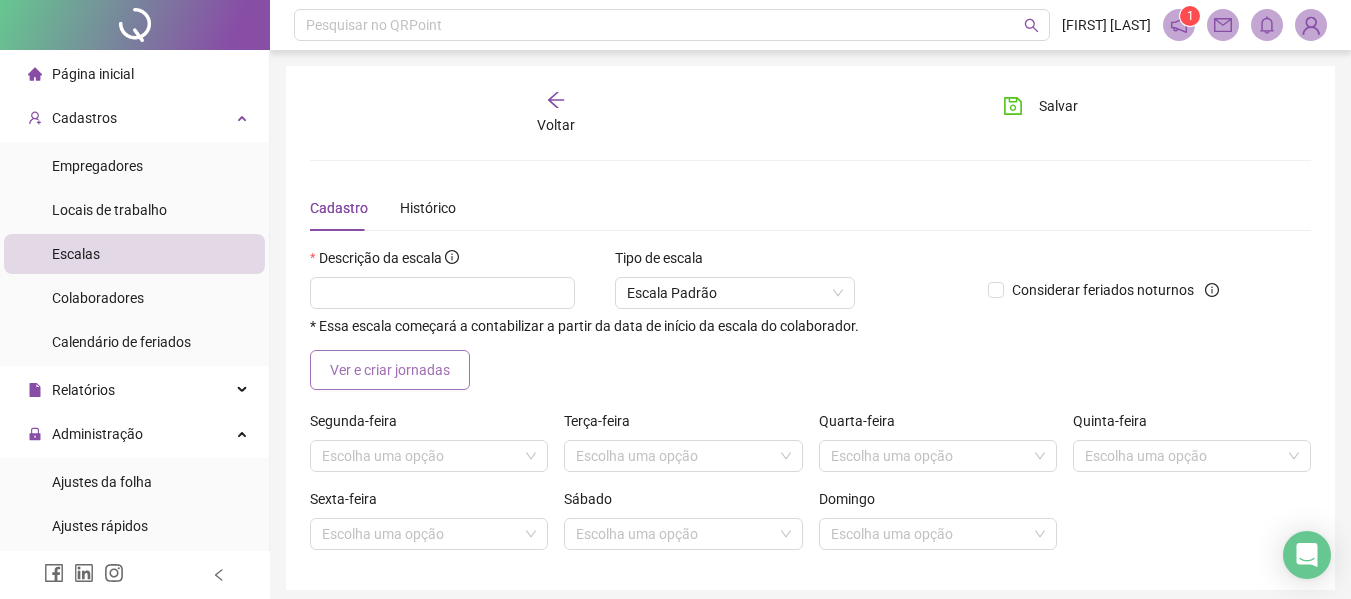 click on "Ver e criar jornadas" at bounding box center [390, 370] 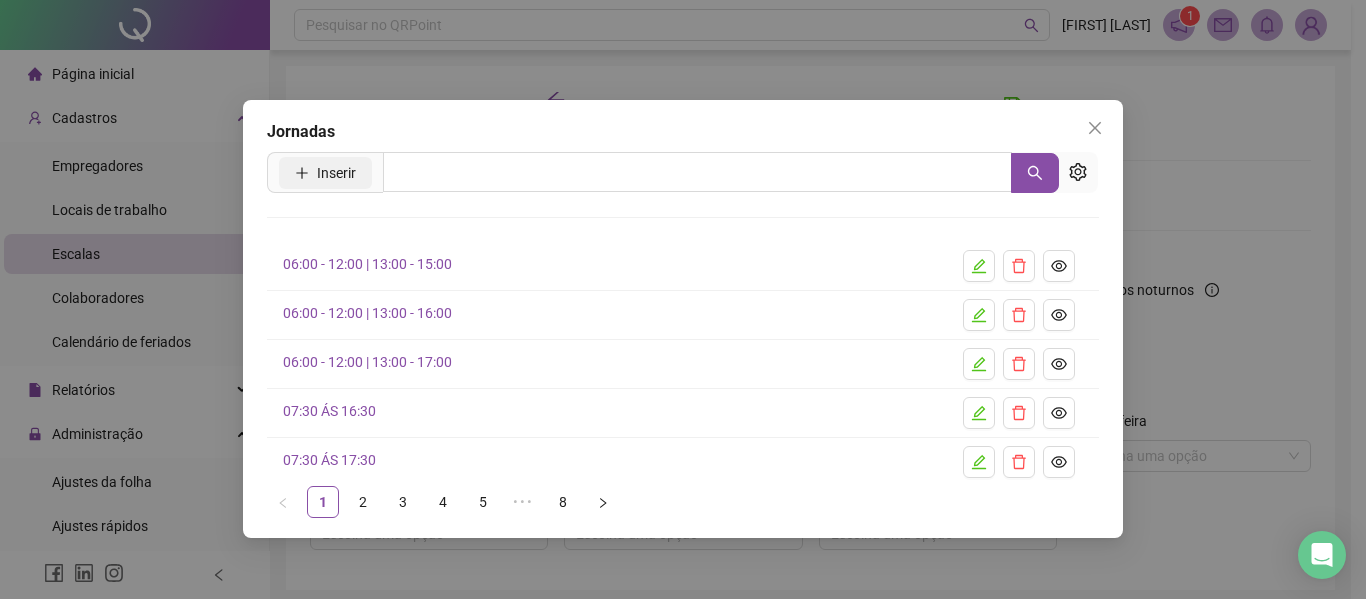 click on "Inserir" at bounding box center (336, 173) 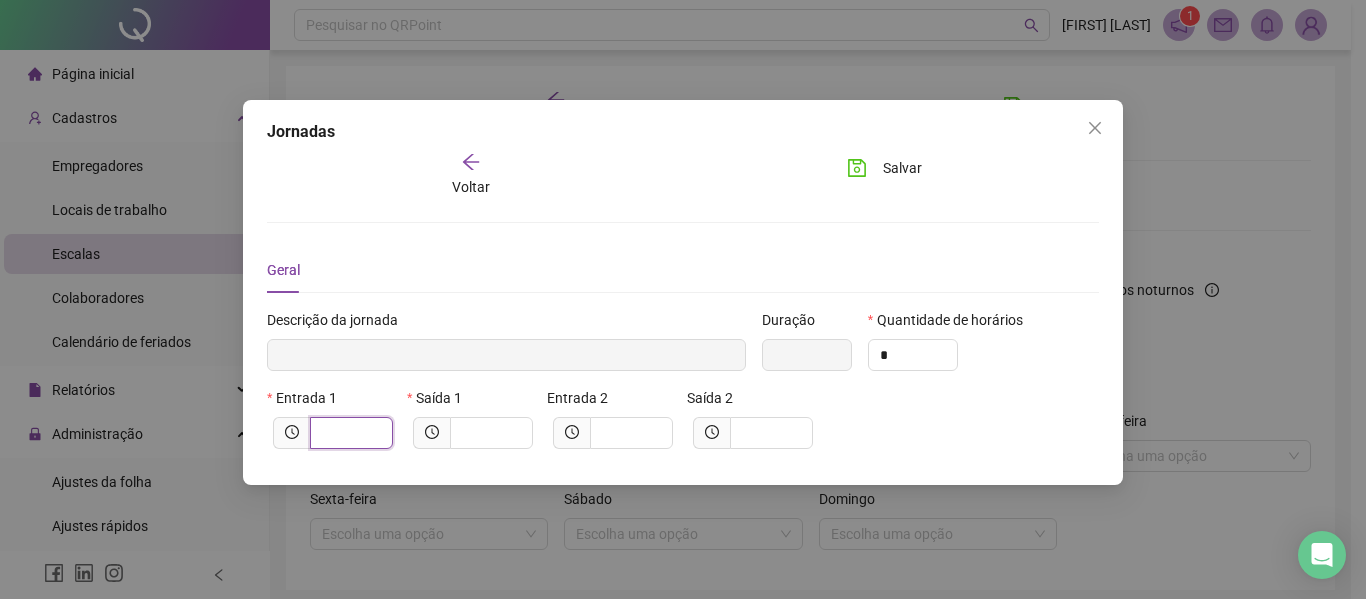 click at bounding box center (349, 433) 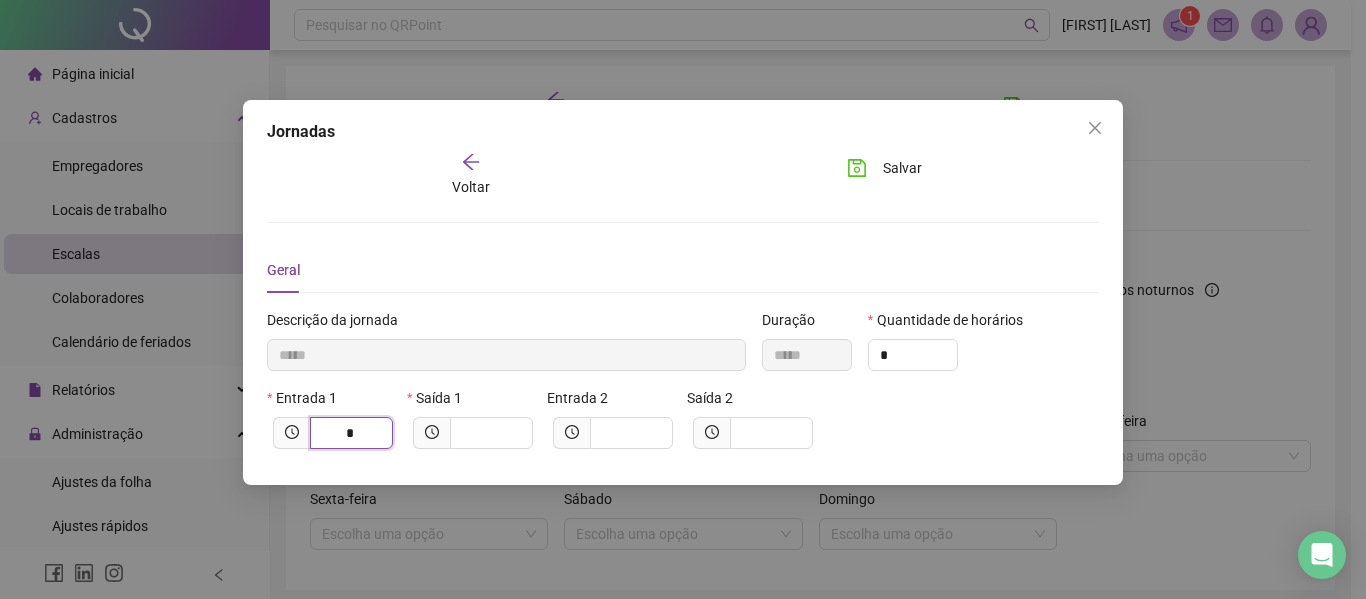 type on "******" 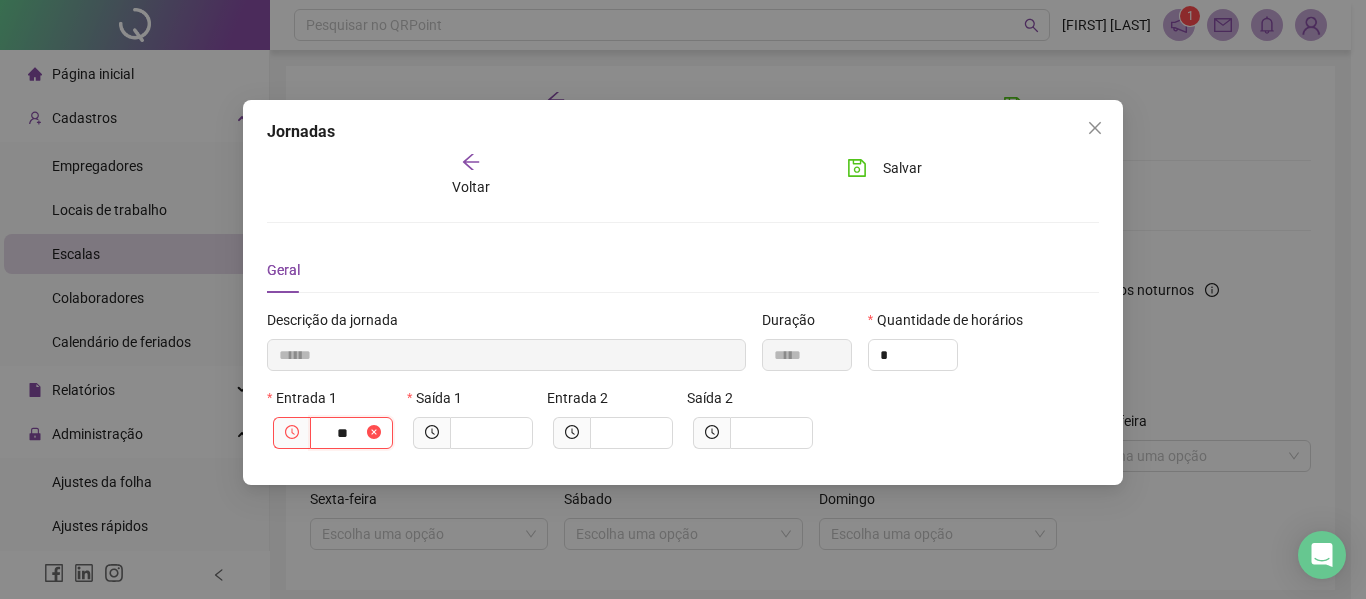 type on "***" 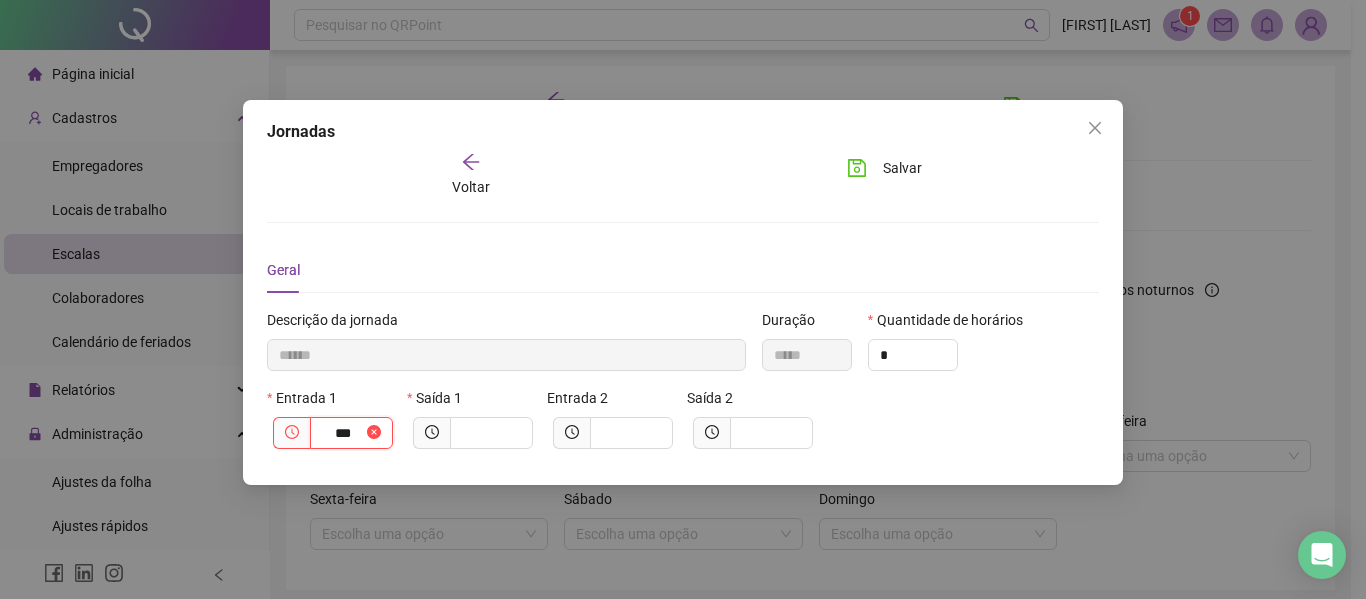 type on "********" 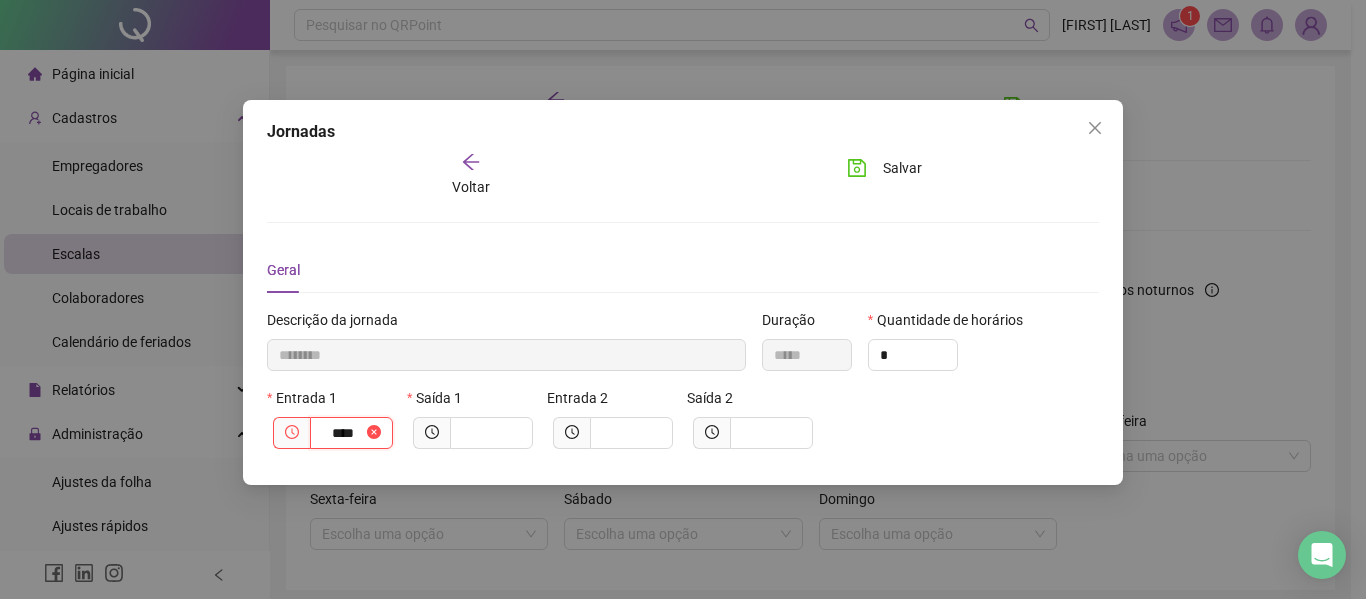 type on "*********" 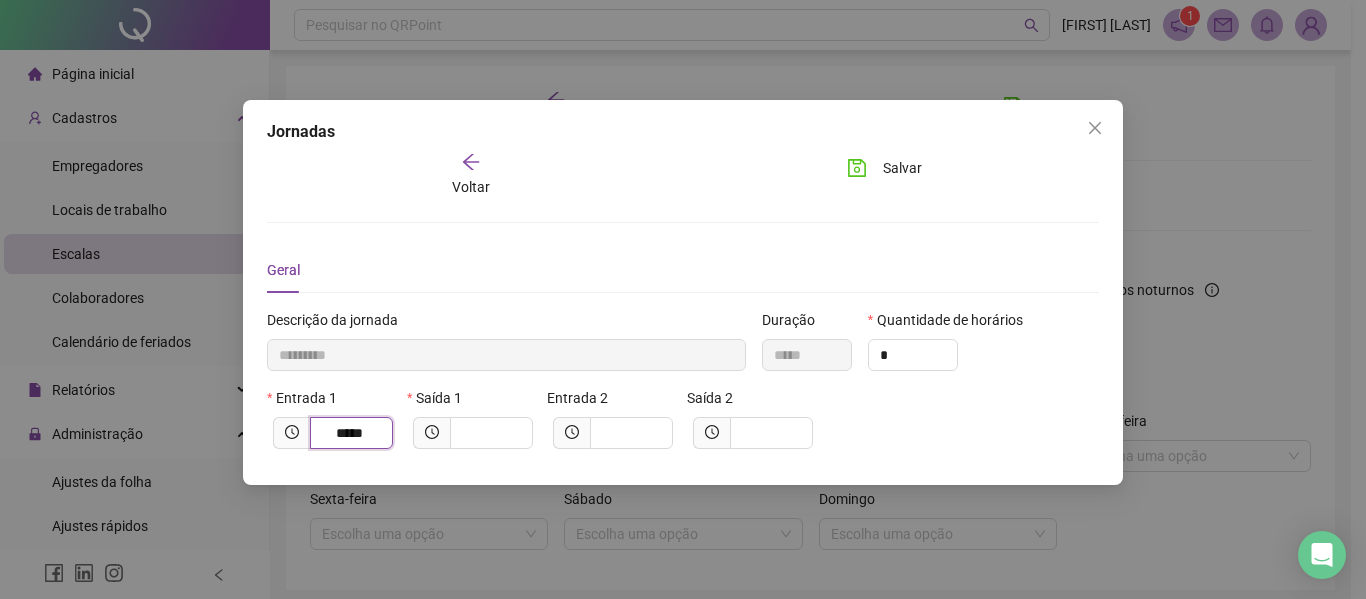 type on "*****" 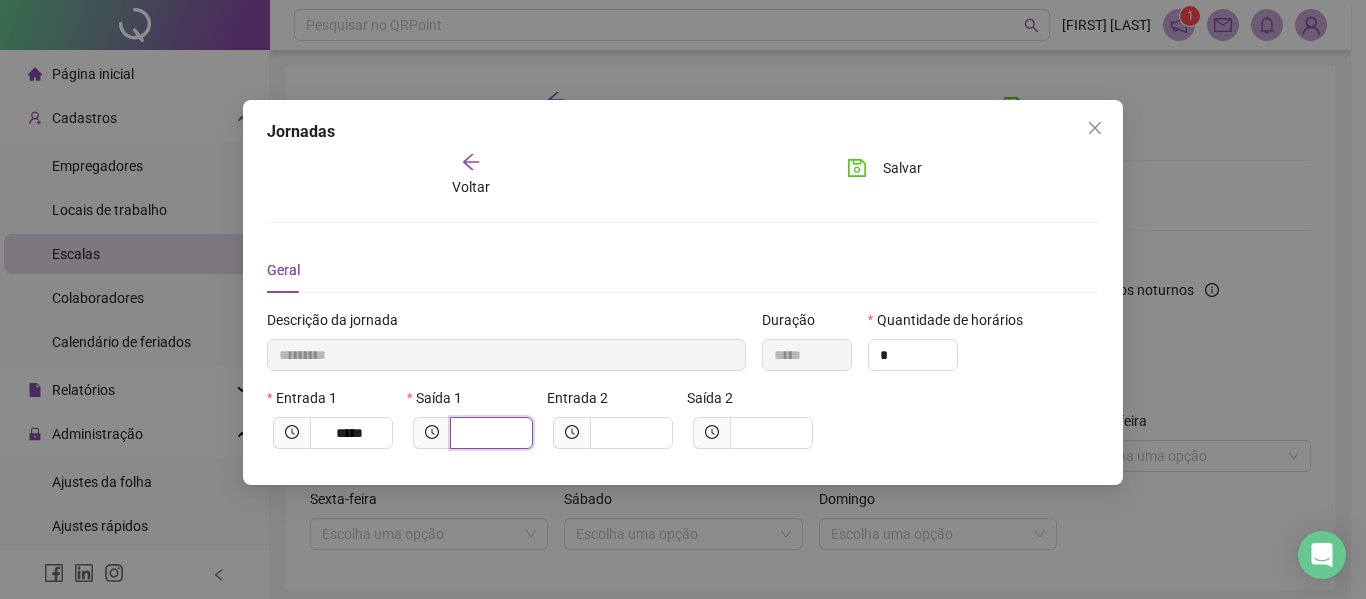 type on "*********" 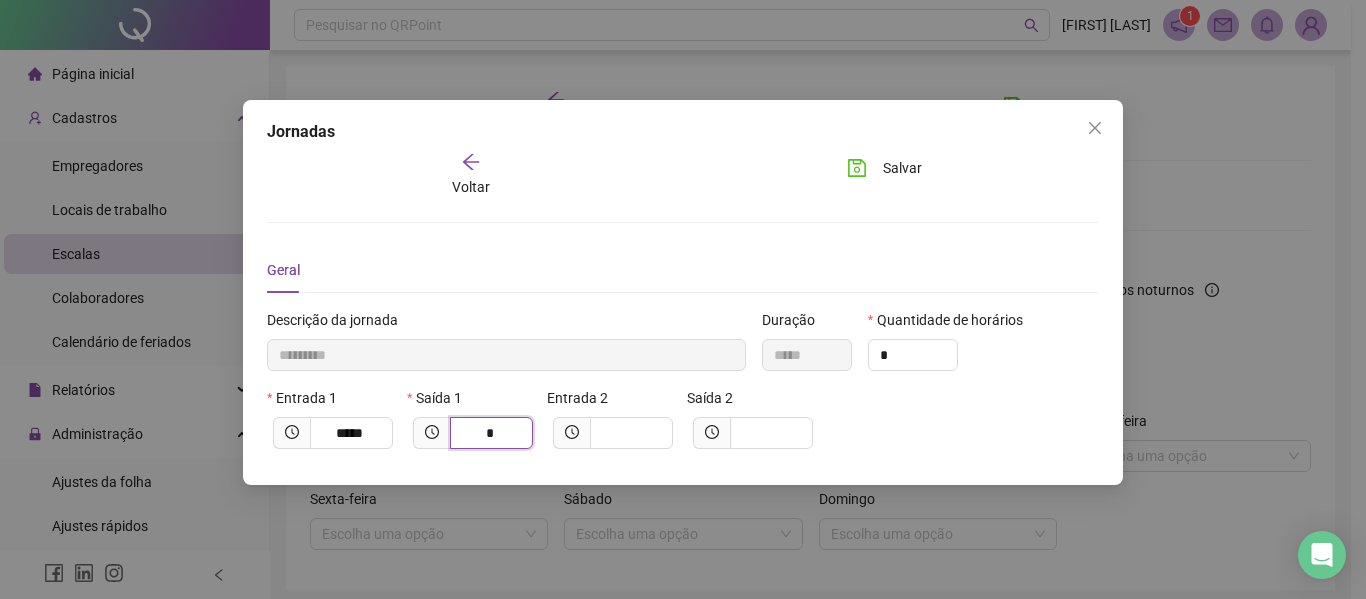 type on "**********" 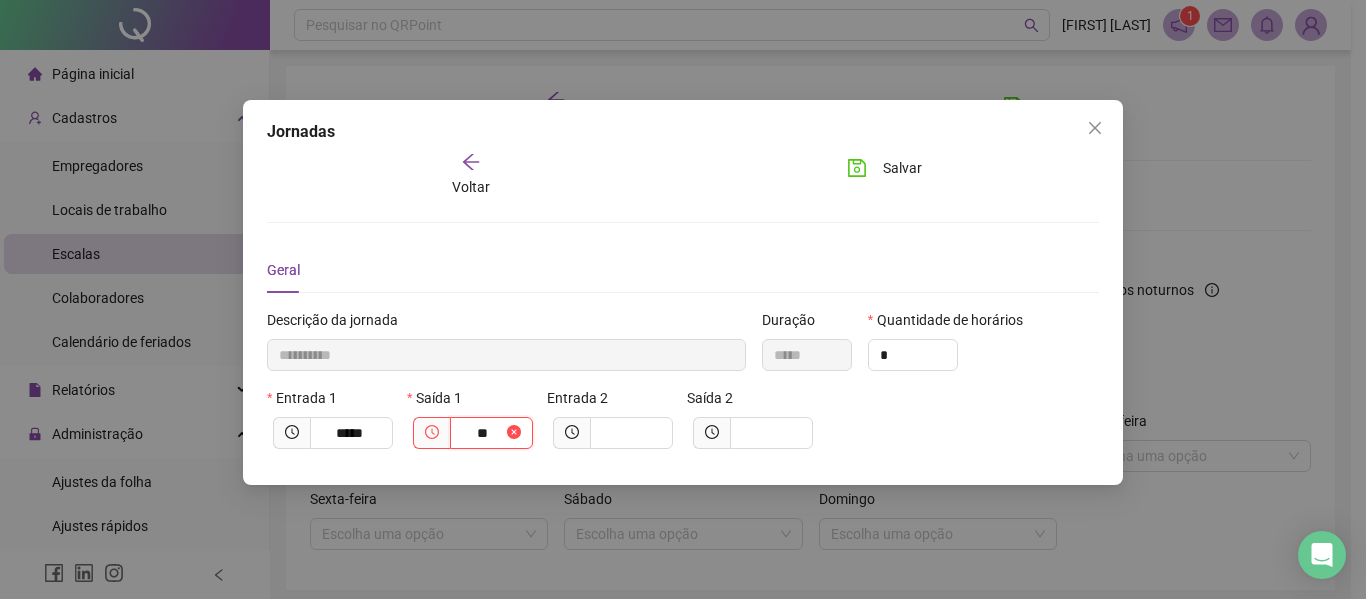 type on "***" 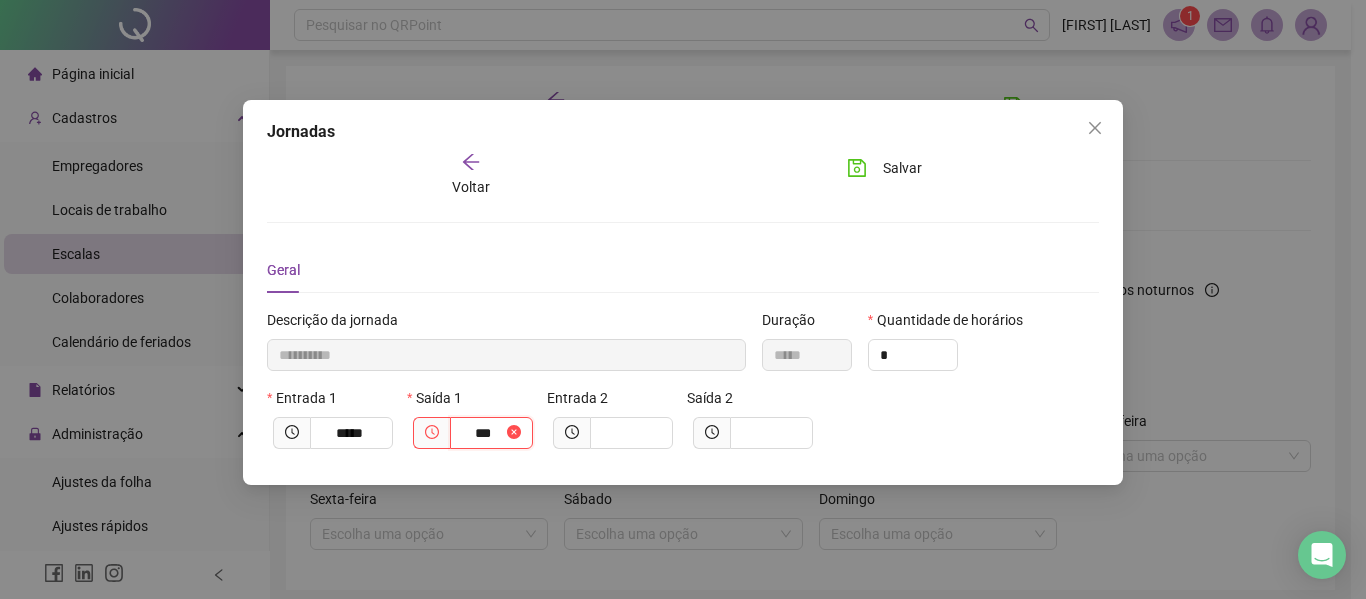 type on "**********" 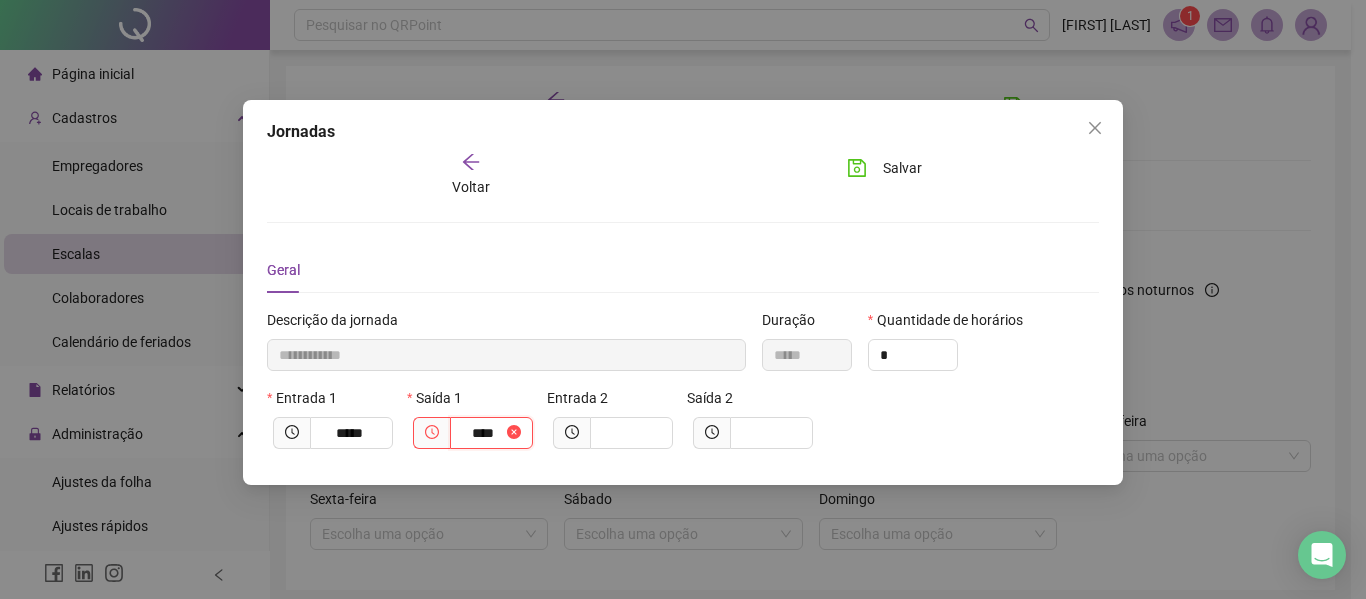 type on "**********" 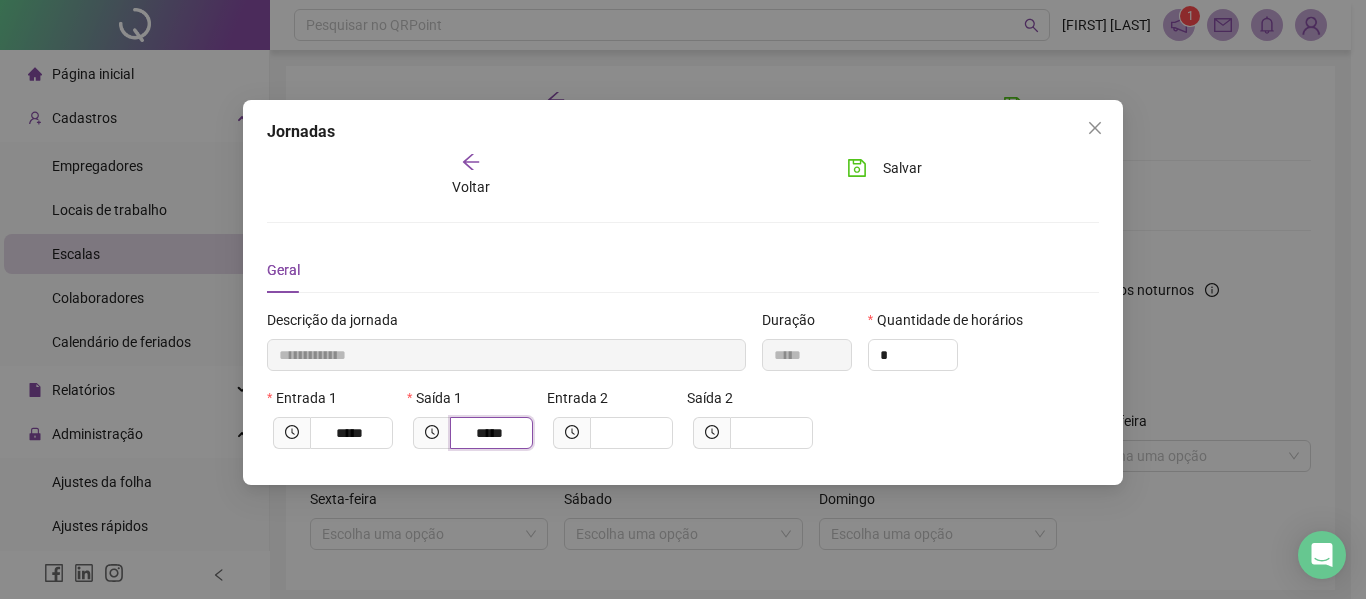 type on "*****" 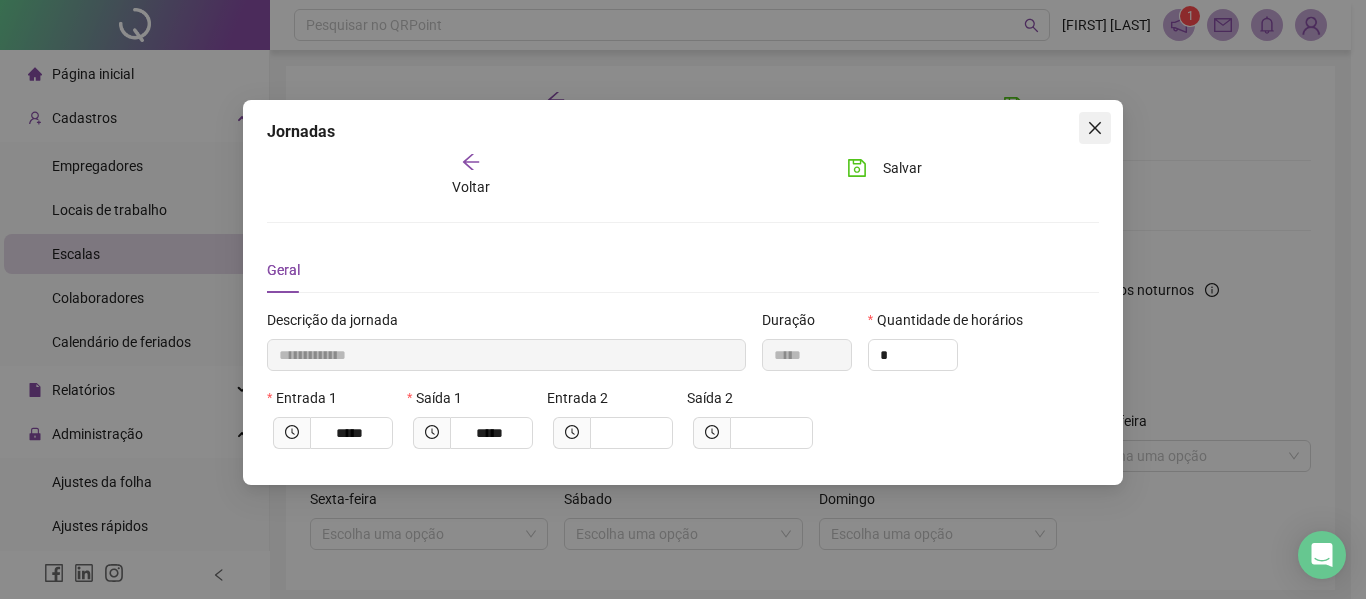 click at bounding box center [1095, 128] 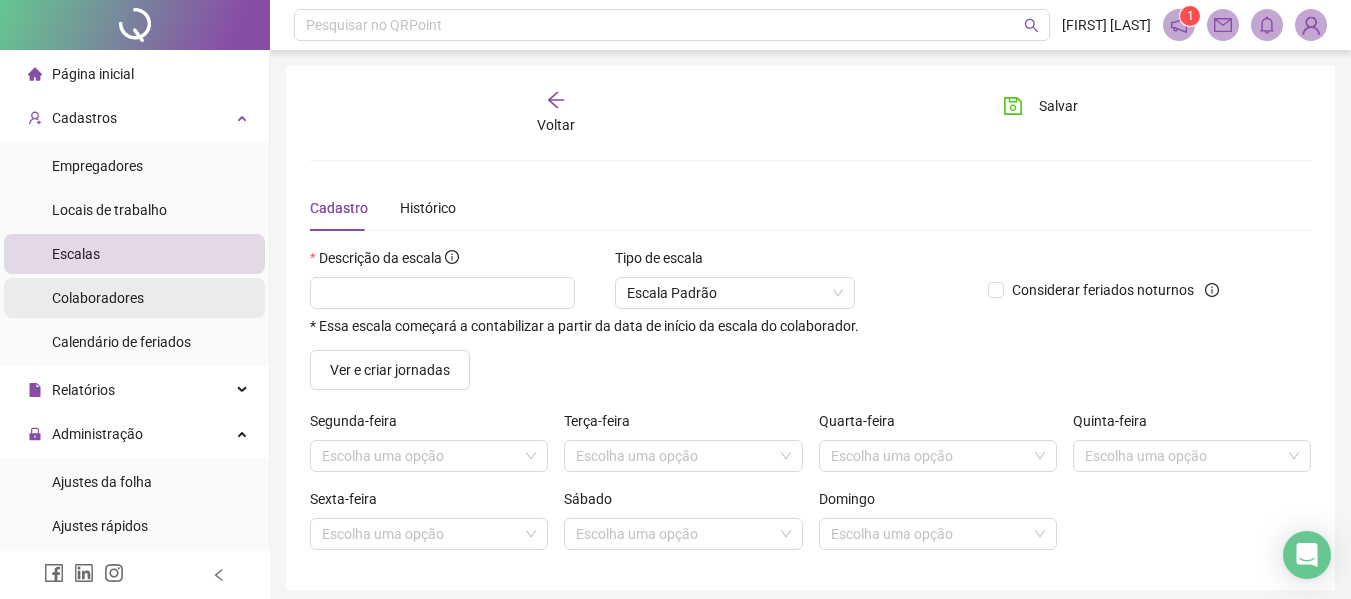 click on "Colaboradores" at bounding box center [134, 298] 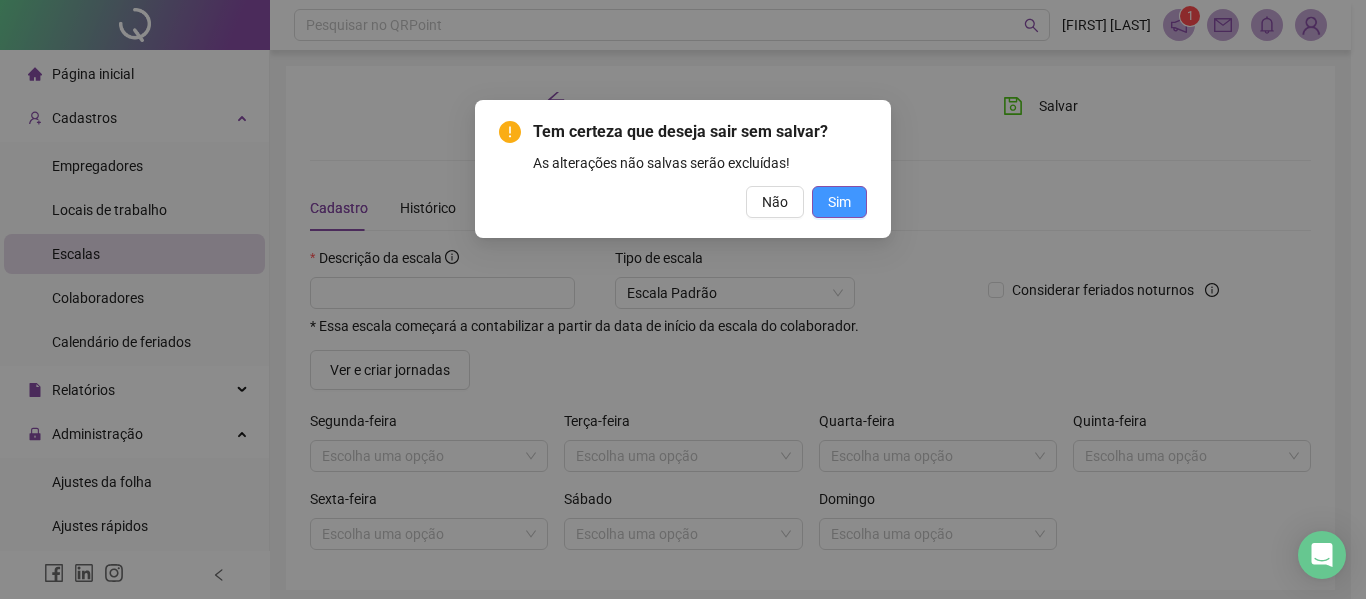 click on "Sim" at bounding box center (839, 202) 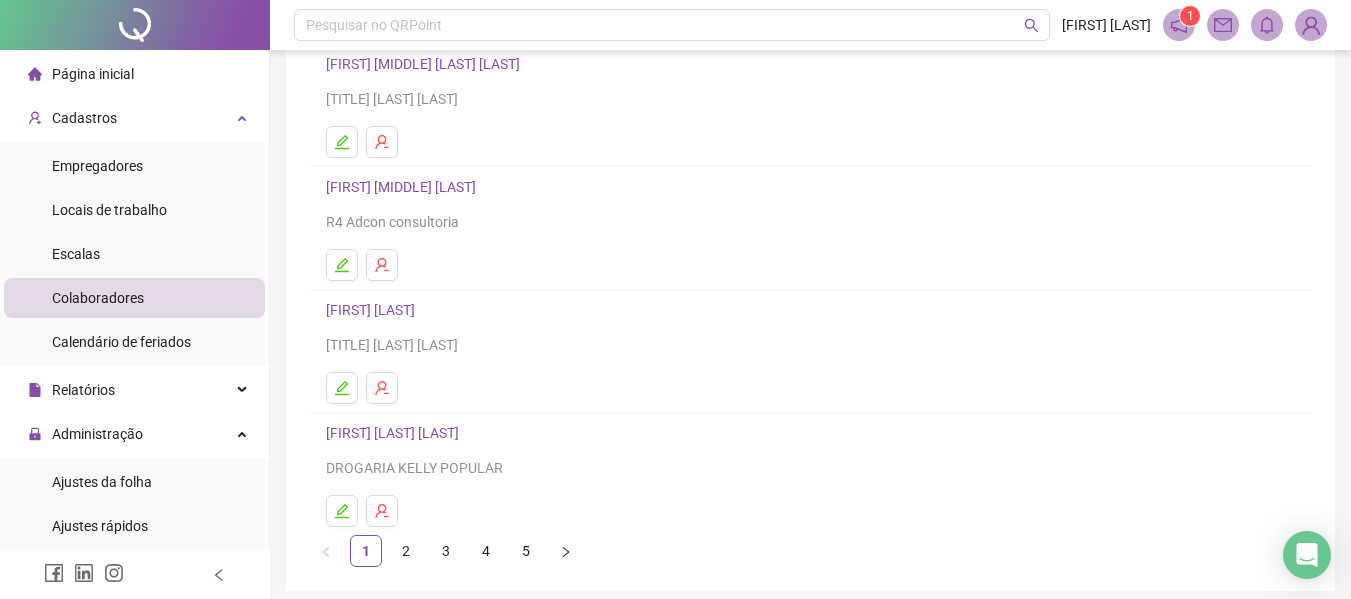 scroll, scrollTop: 300, scrollLeft: 0, axis: vertical 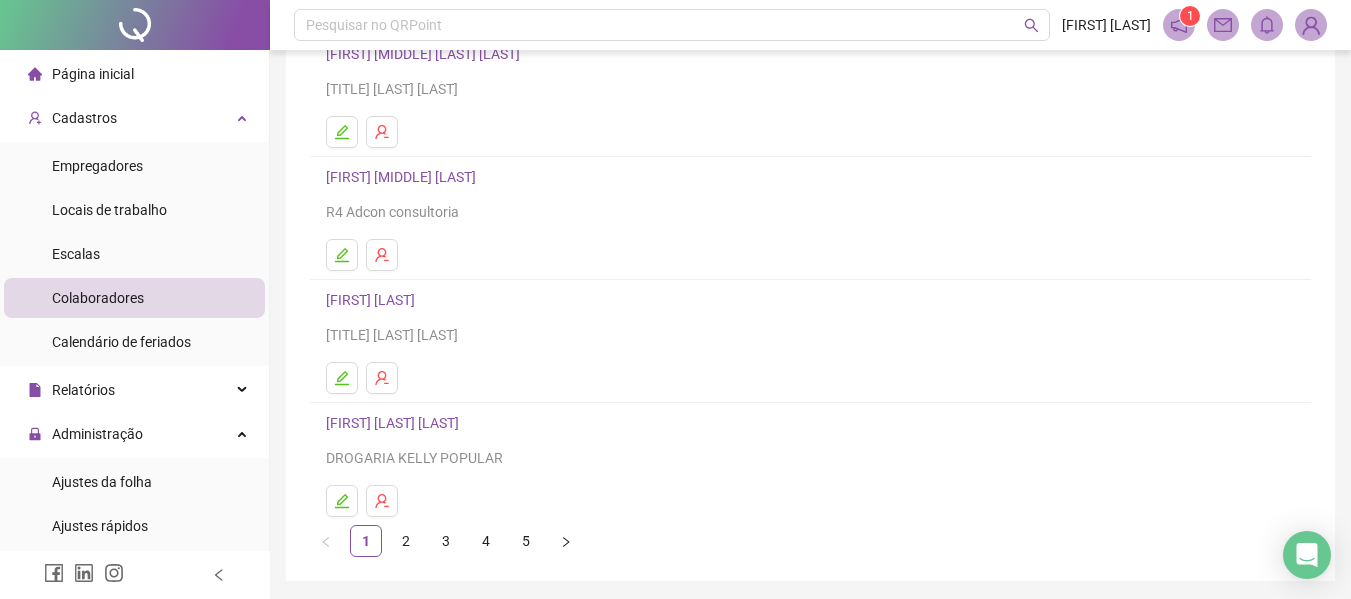 click on "Colaboradores" at bounding box center (98, 298) 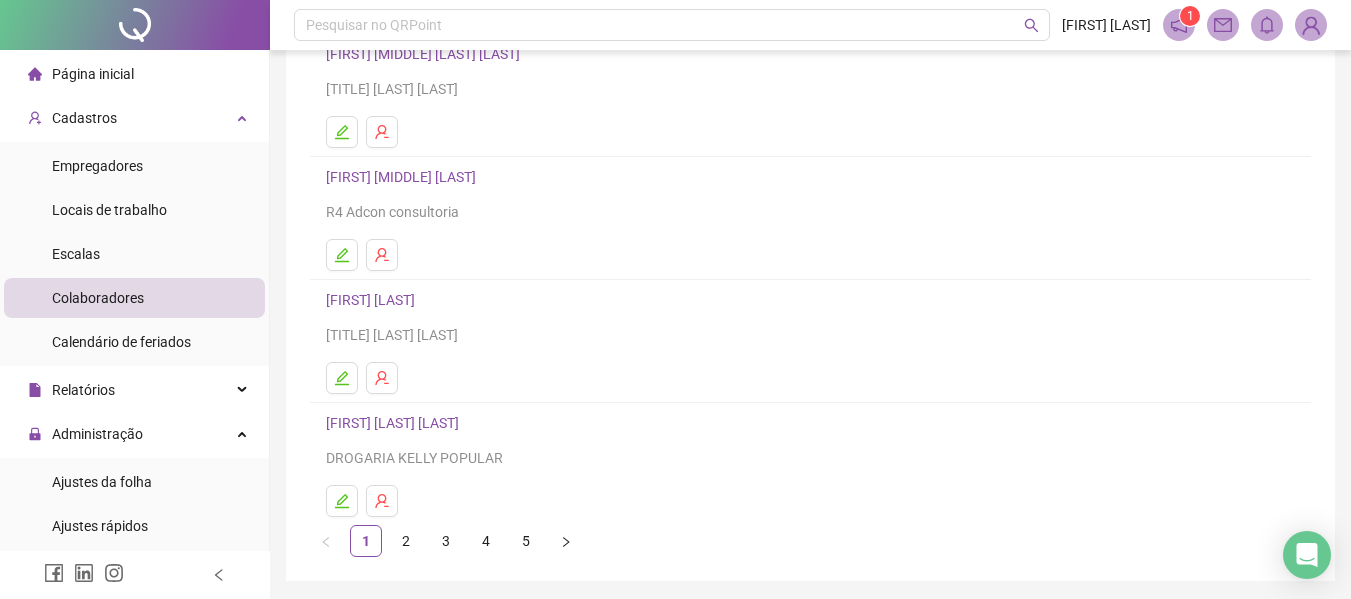 scroll, scrollTop: 368, scrollLeft: 0, axis: vertical 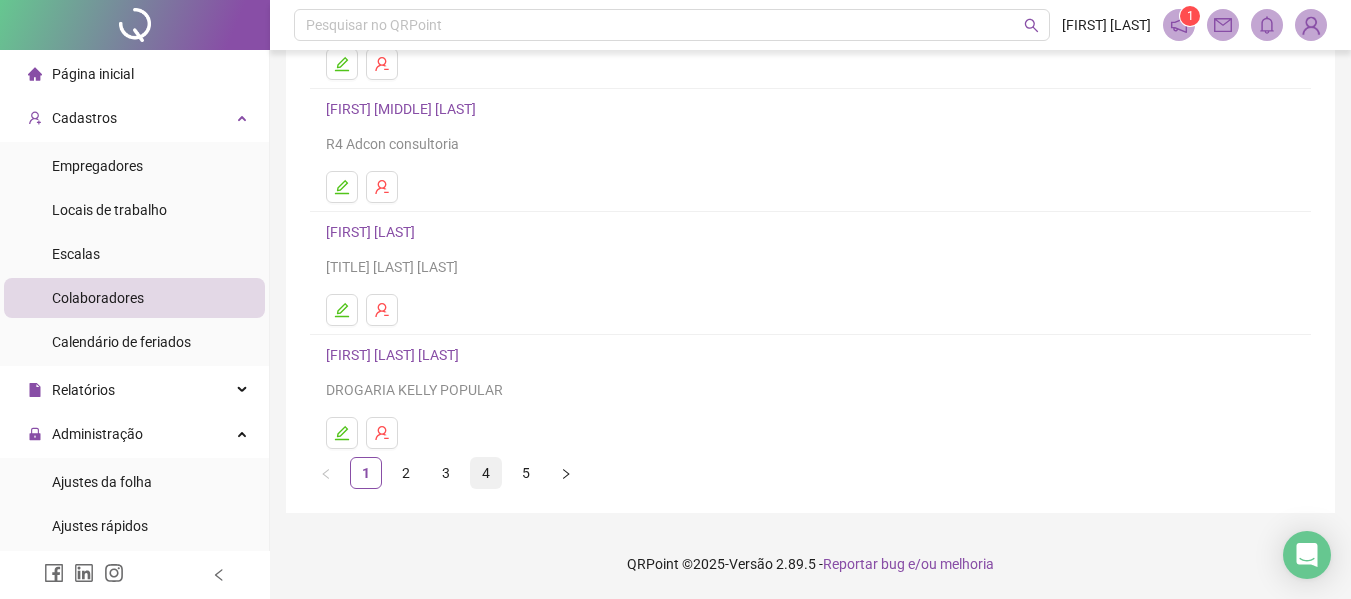 click on "4" at bounding box center (486, 473) 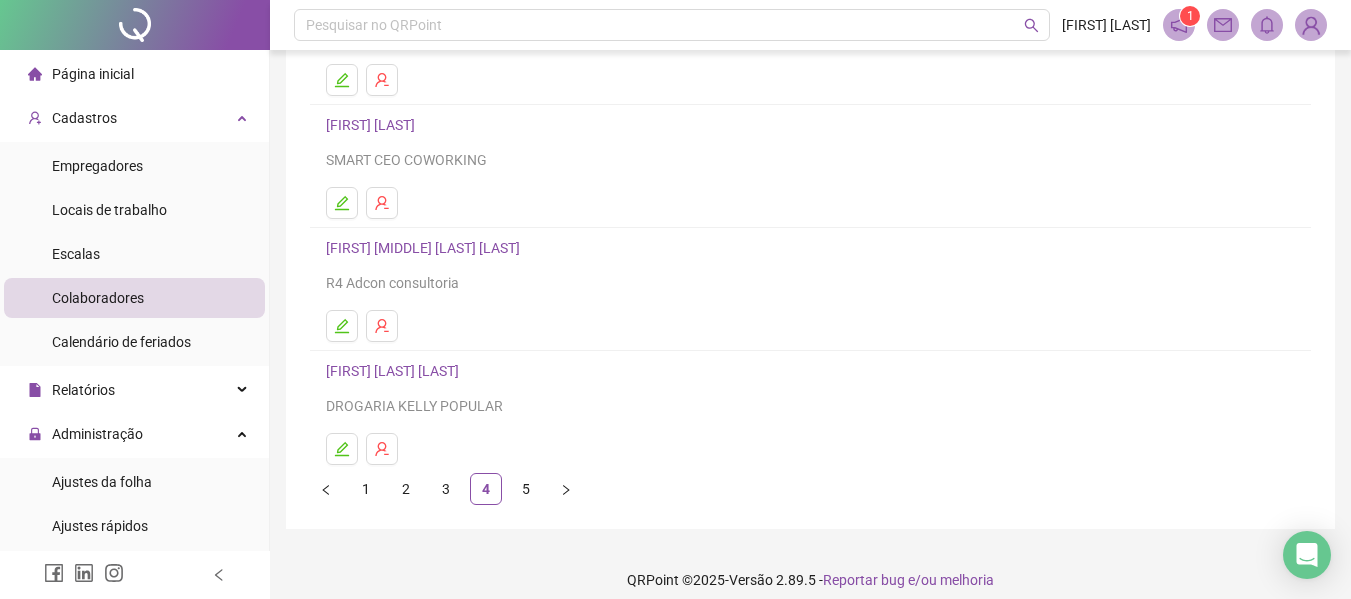 scroll, scrollTop: 368, scrollLeft: 0, axis: vertical 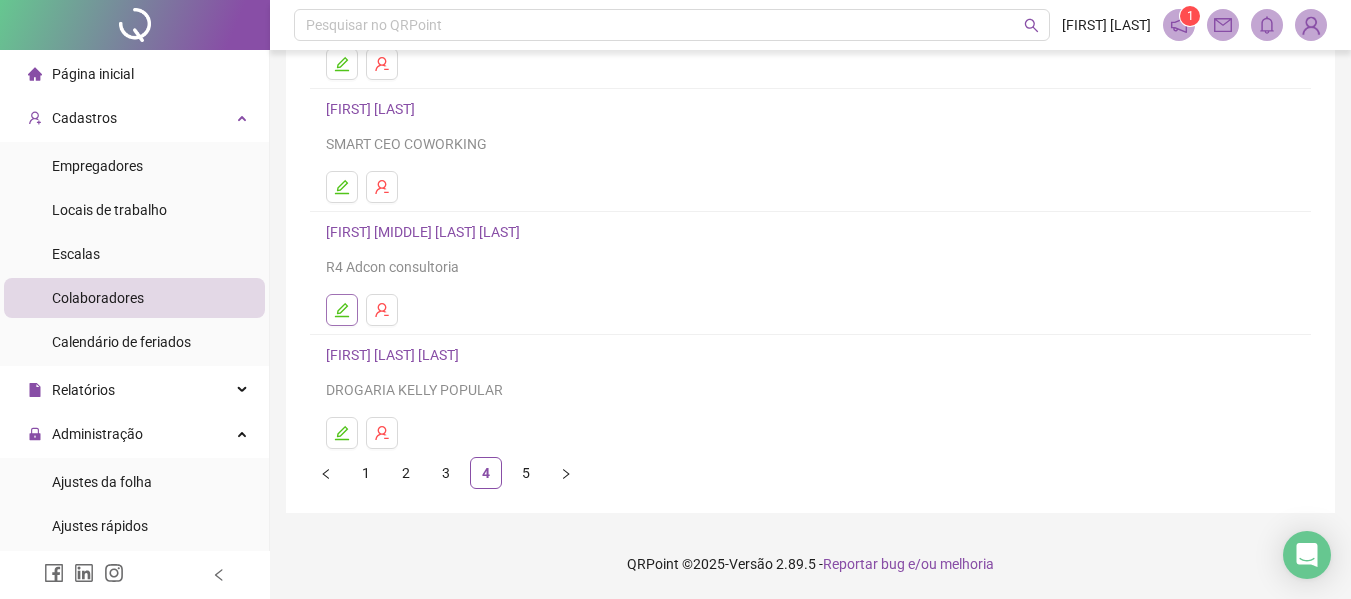 click at bounding box center (342, 310) 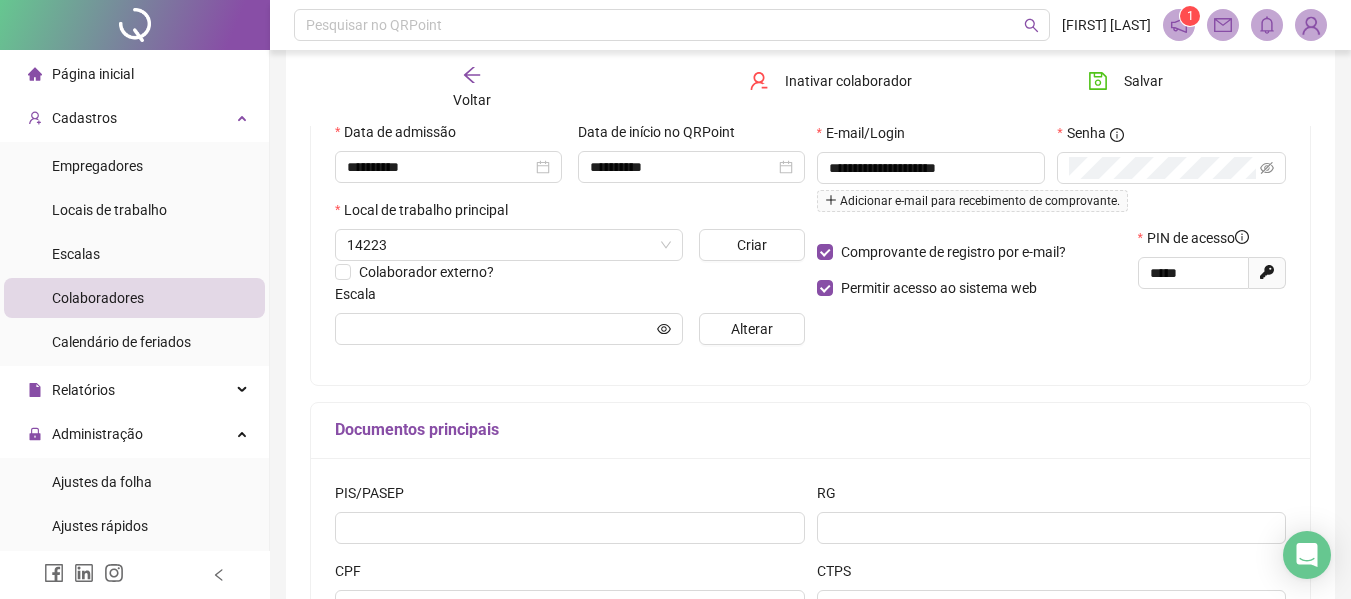 scroll, scrollTop: 378, scrollLeft: 0, axis: vertical 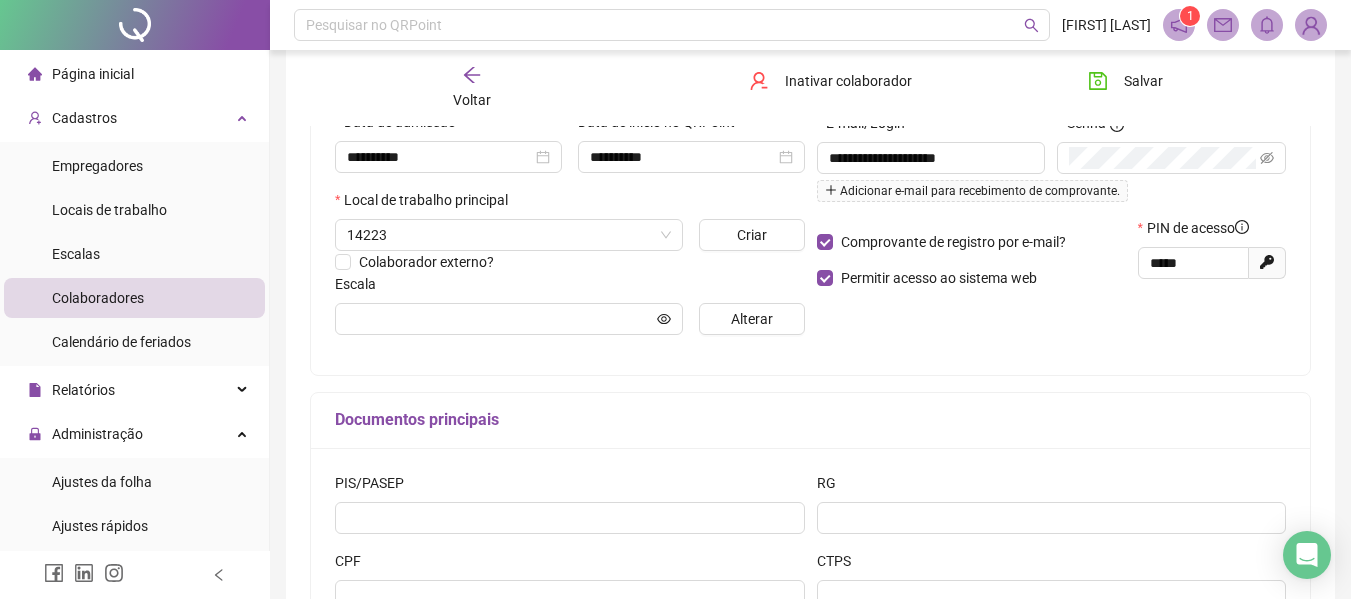 type on "**********" 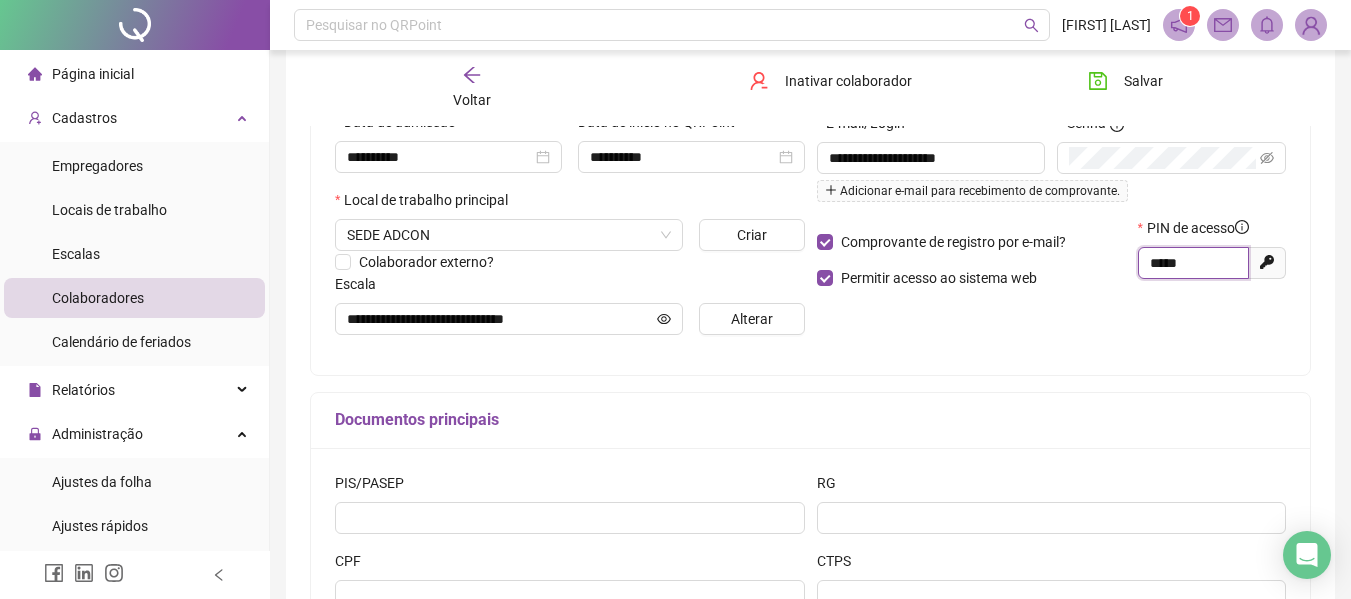 drag, startPoint x: 1194, startPoint y: 264, endPoint x: 1137, endPoint y: 265, distance: 57.00877 